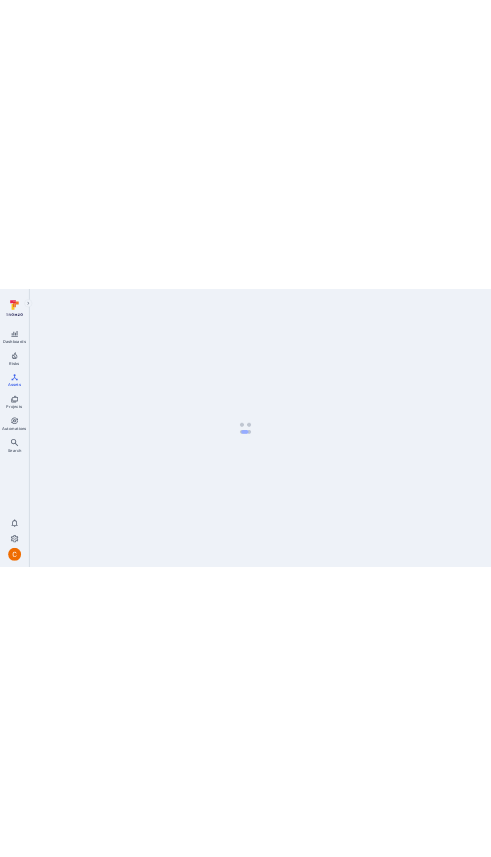scroll, scrollTop: 0, scrollLeft: 0, axis: both 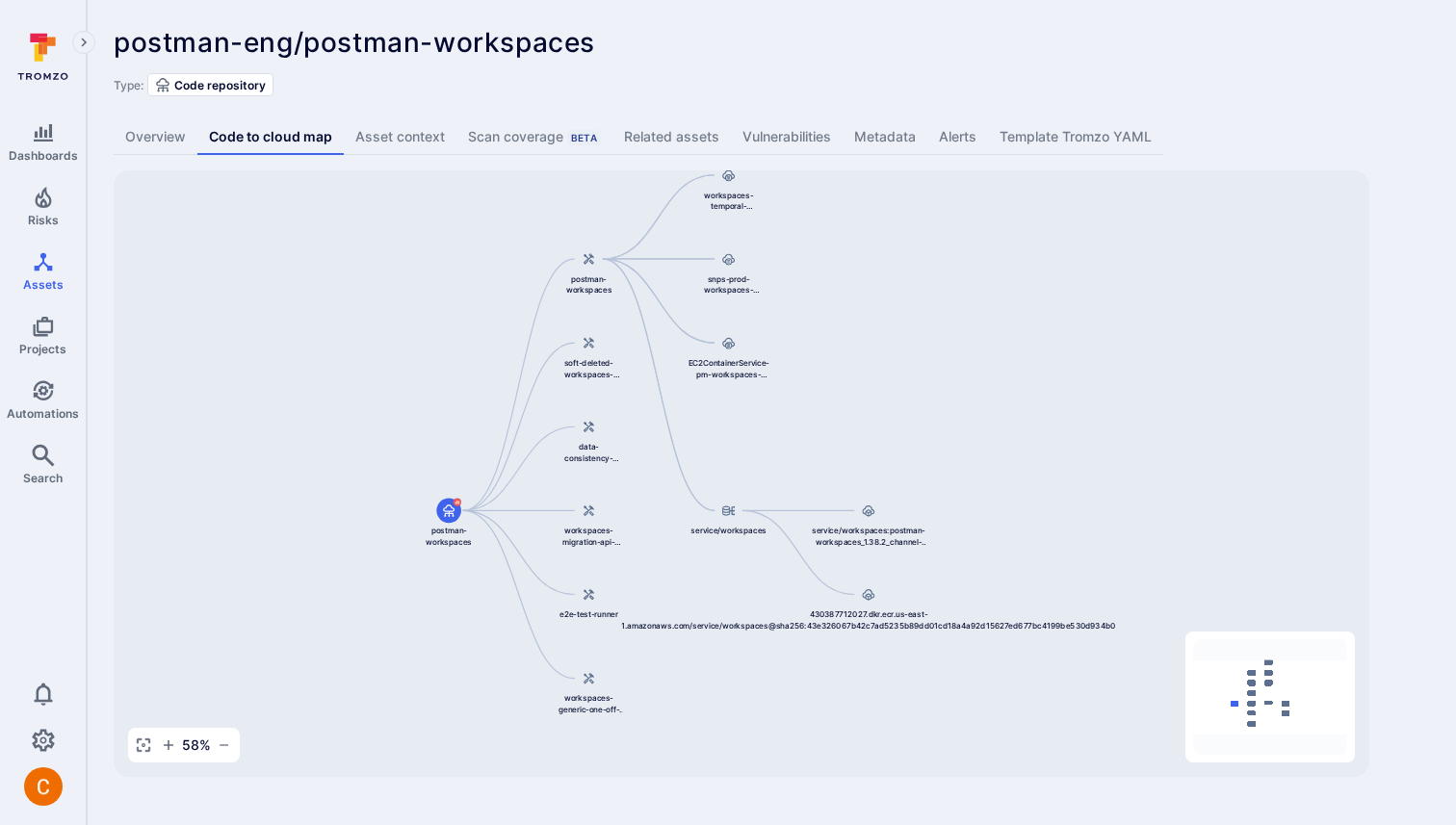 drag, startPoint x: 312, startPoint y: 357, endPoint x: 229, endPoint y: 322, distance: 90.077744 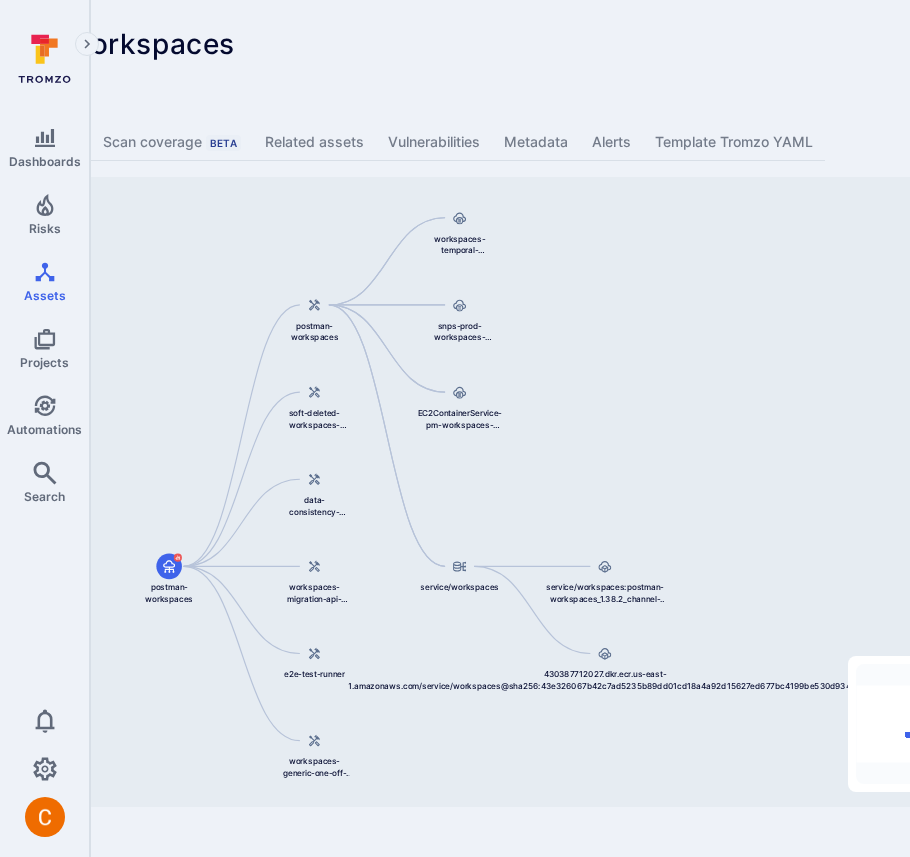 scroll, scrollTop: 0, scrollLeft: 512, axis: horizontal 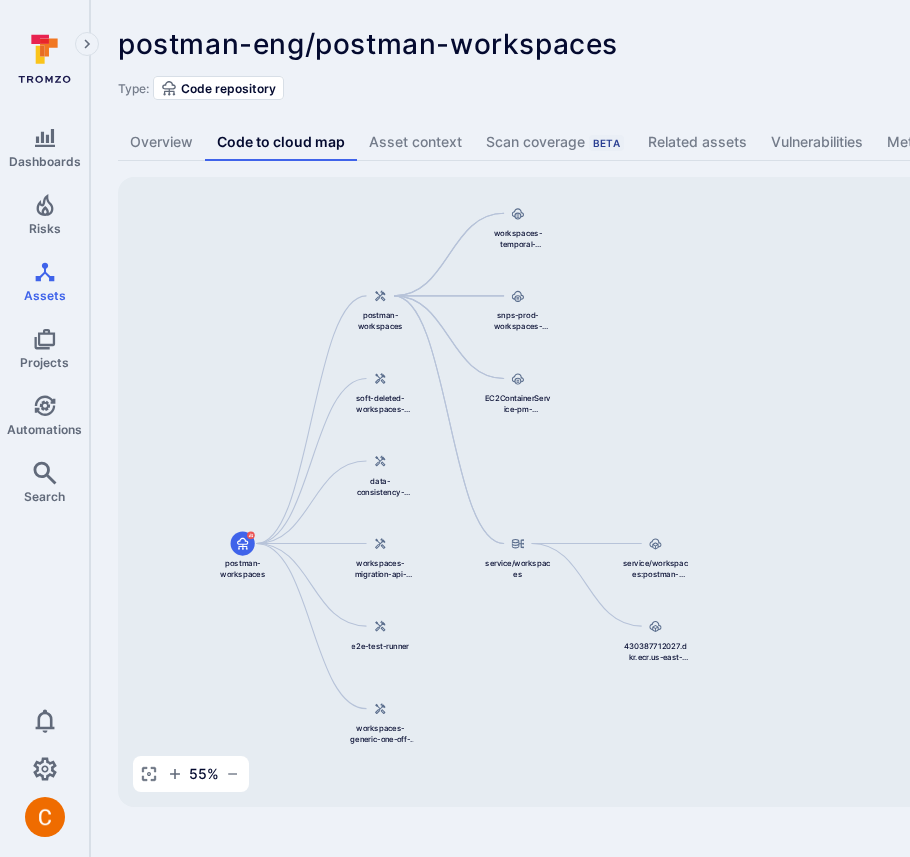 drag, startPoint x: 796, startPoint y: 588, endPoint x: 475, endPoint y: 563, distance: 321.97205 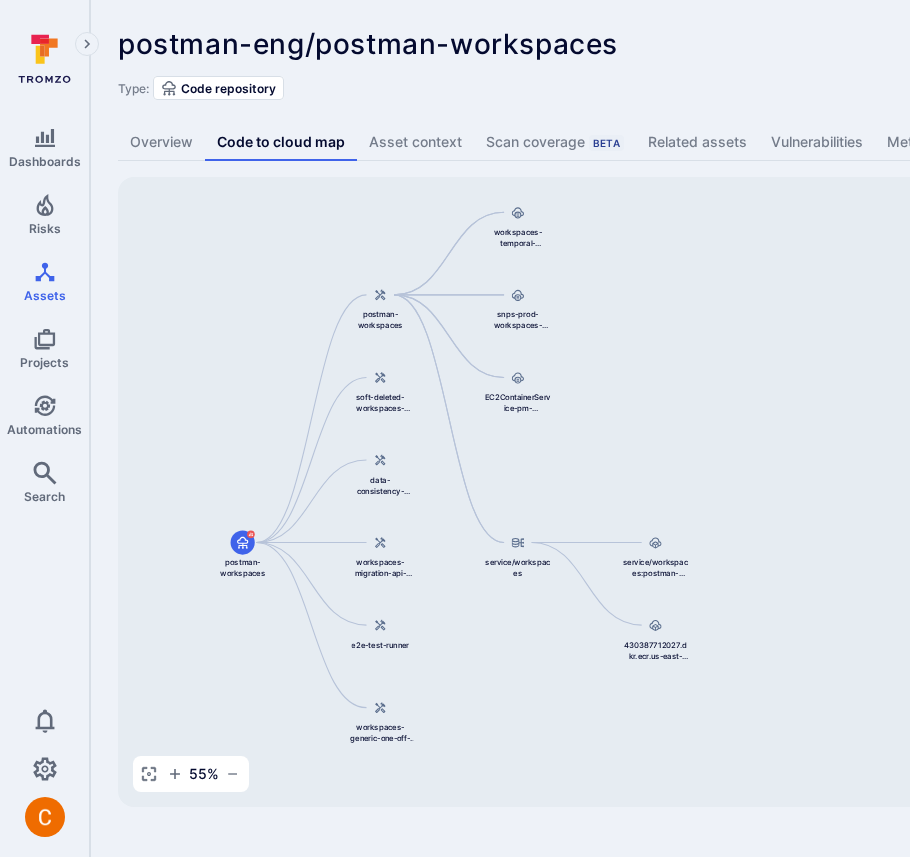 click on "Type: Code repository" at bounding box center (765, 88) 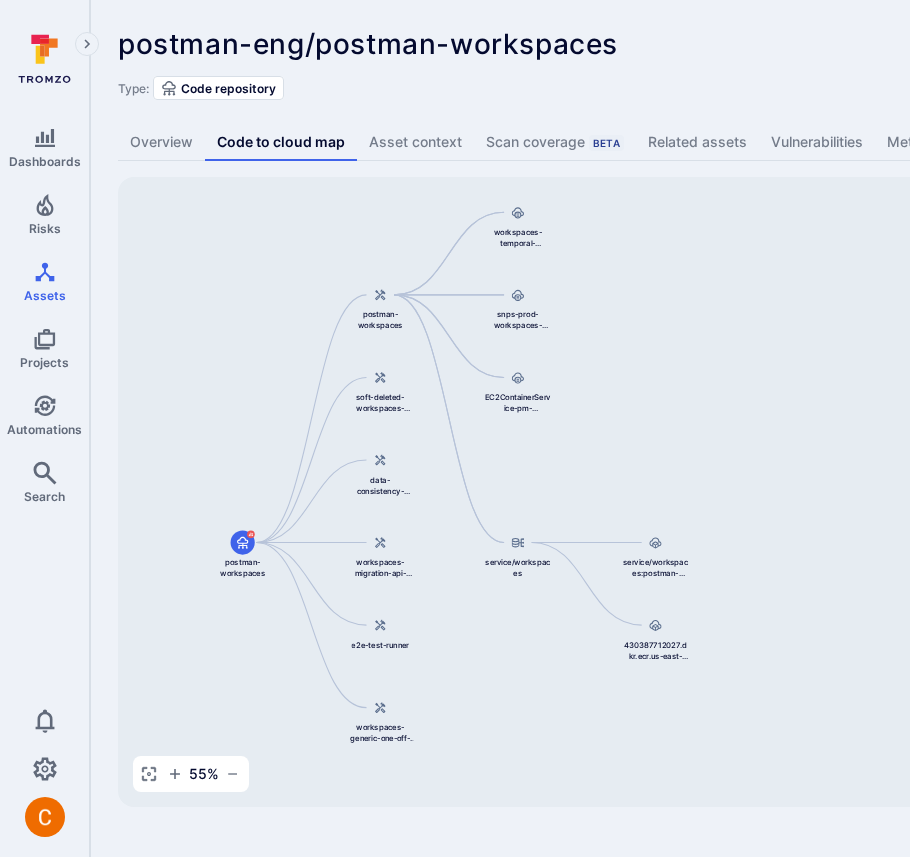 click on "postman-eng/postman-workspaces ...   Show  more Type: Code repository" at bounding box center [765, 64] 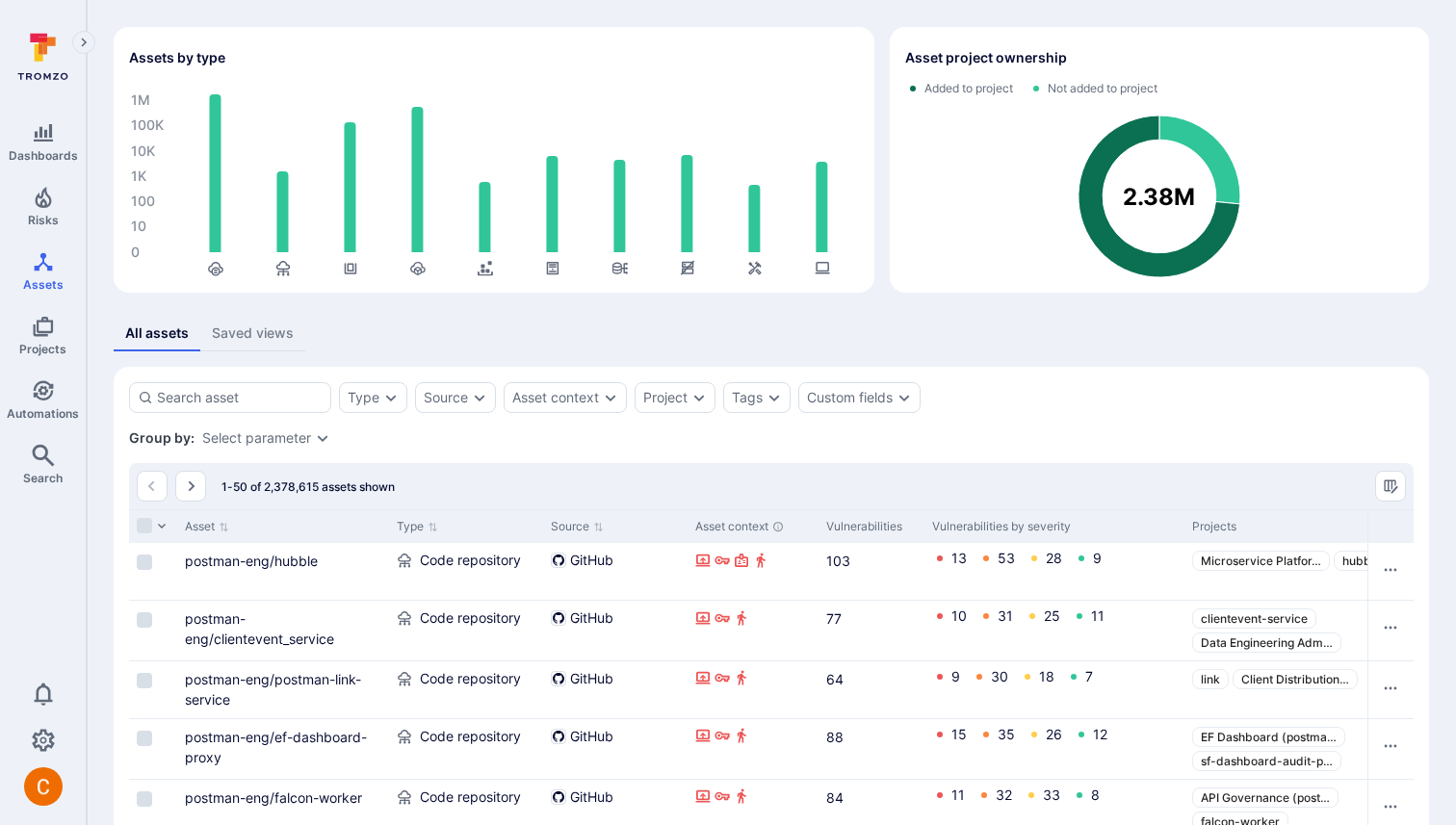 scroll, scrollTop: 119, scrollLeft: 0, axis: vertical 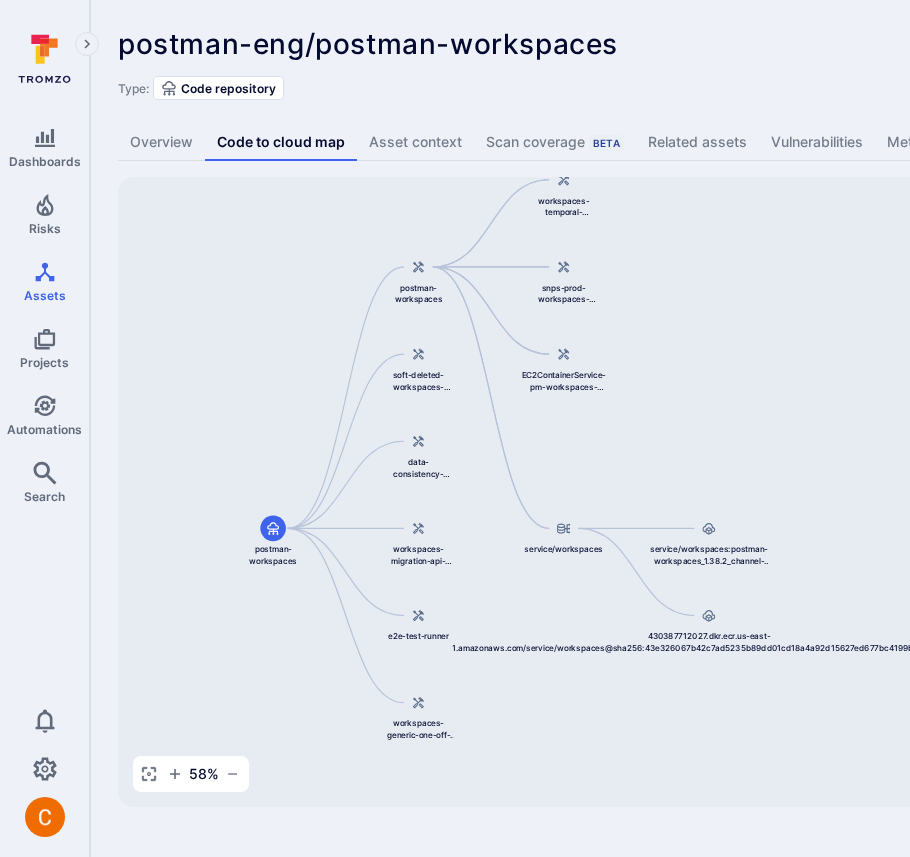 drag, startPoint x: 577, startPoint y: 370, endPoint x: 298, endPoint y: 332, distance: 281.57593 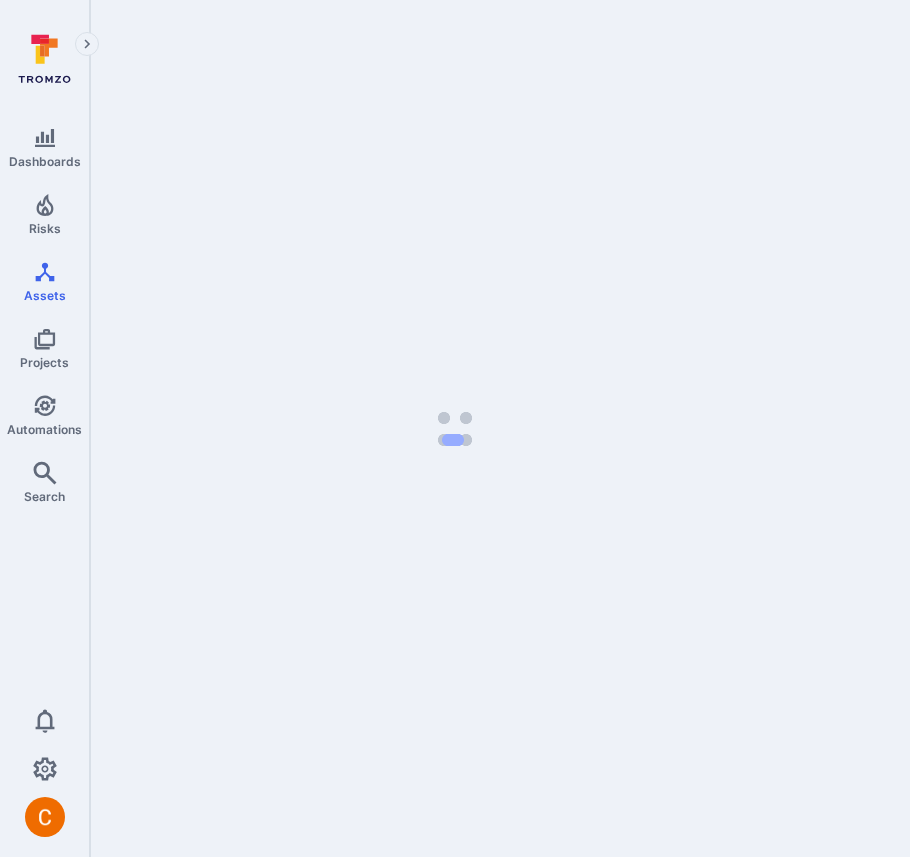 scroll, scrollTop: 0, scrollLeft: 0, axis: both 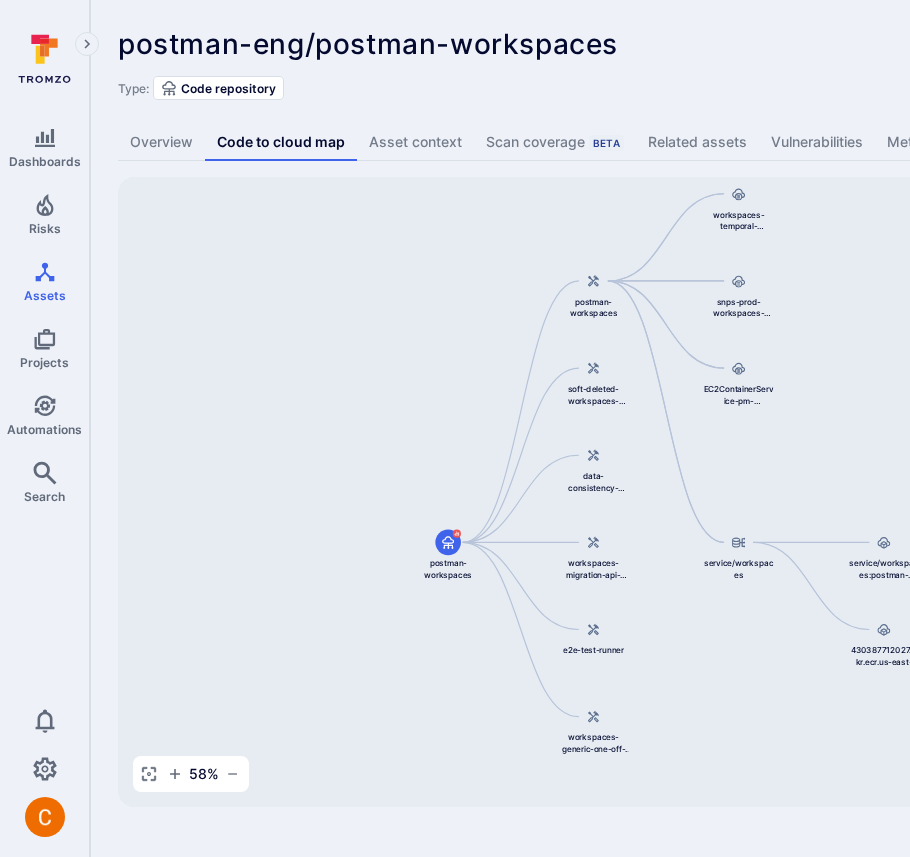 drag, startPoint x: 775, startPoint y: 551, endPoint x: 584, endPoint y: 517, distance: 194.00258 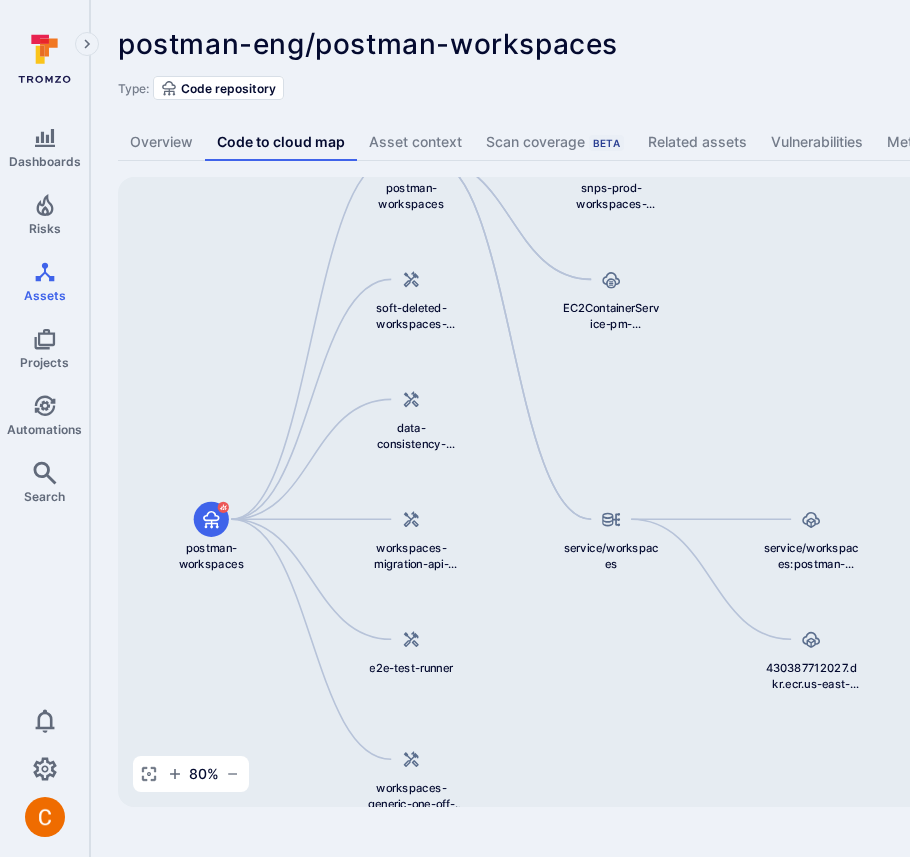 click on "service/workspaces:postman-workspaces_1.38.2_channel-beta-7dbddc70__vul-1.44.0 service/workspaces 430387712027.dkr.ecr.us-east-1.amazonaws.com/service/workspaces@sha256:43e326067b42c7ad5235b89dd01cd18a4a92d15627ed677bc4199be530d934b0 postman-workspaces postman-workspaces workspaces-temporal-workers-asg snps-prod-workspaces-services EC2ContainerService-pm-workspaces-temporal-workers-preview-EcsInstanceAsg-AEIS0Q49WMOE soft-deleted-workspaces-cleanup data-consistency-helper workspaces-migration-api-caller e2e-test-runner workspaces-generic-one-off-lambda" at bounding box center [770, 492] 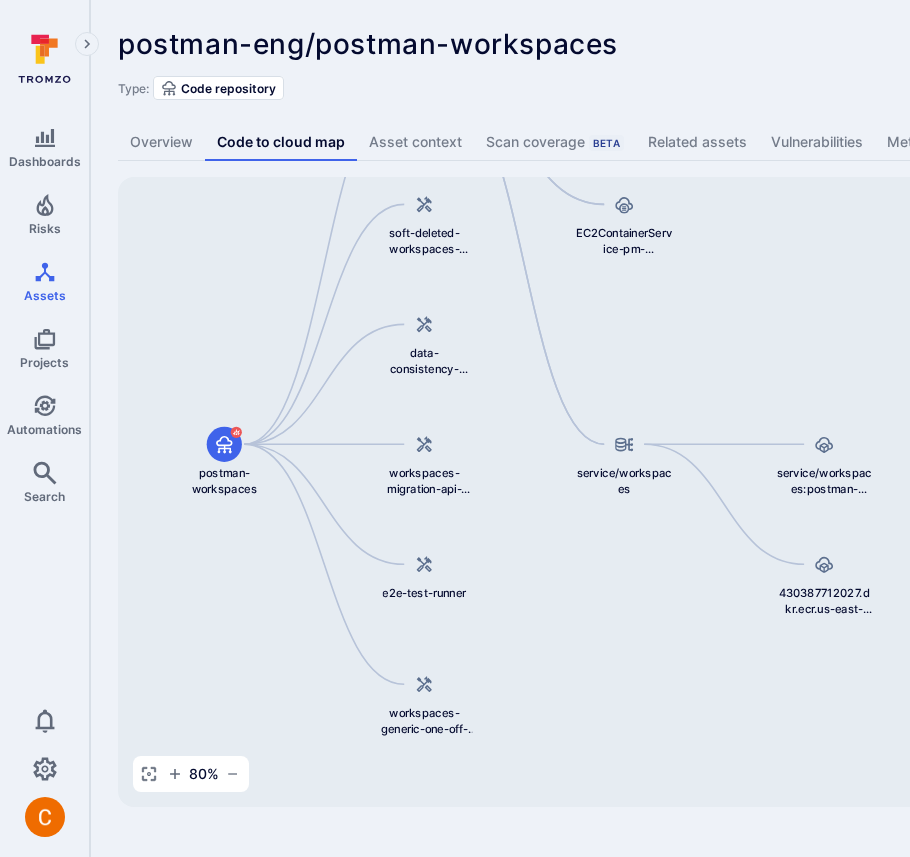 drag, startPoint x: 714, startPoint y: 324, endPoint x: 726, endPoint y: 248, distance: 76.941536 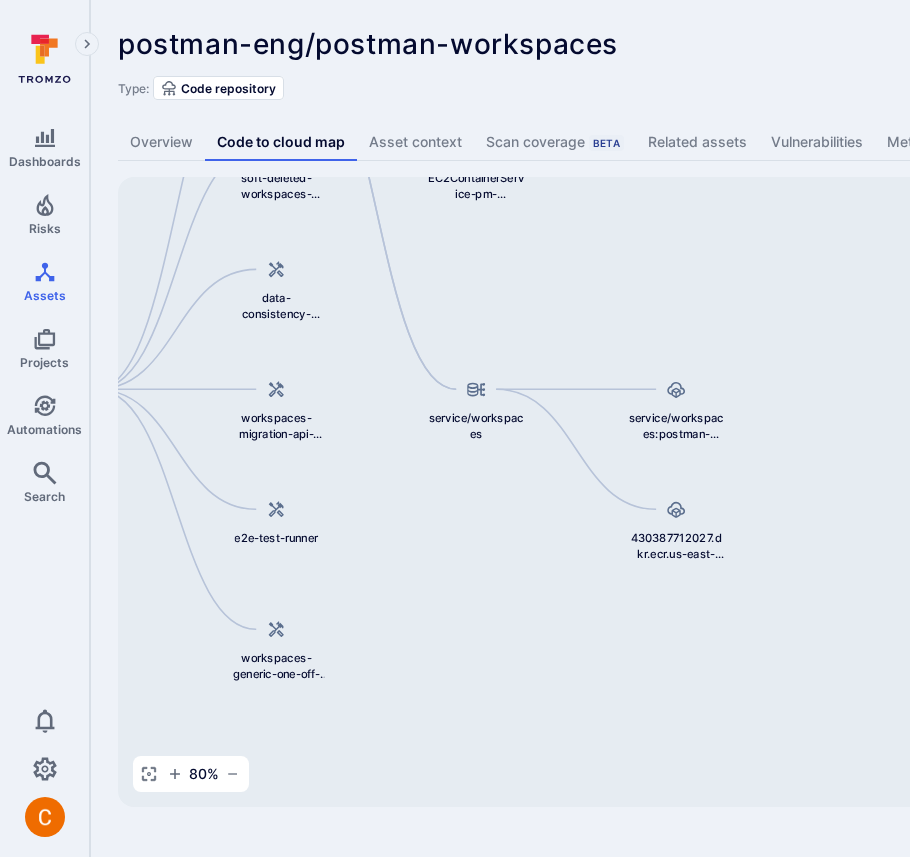 drag, startPoint x: 794, startPoint y: 343, endPoint x: 647, endPoint y: 290, distance: 156.2626 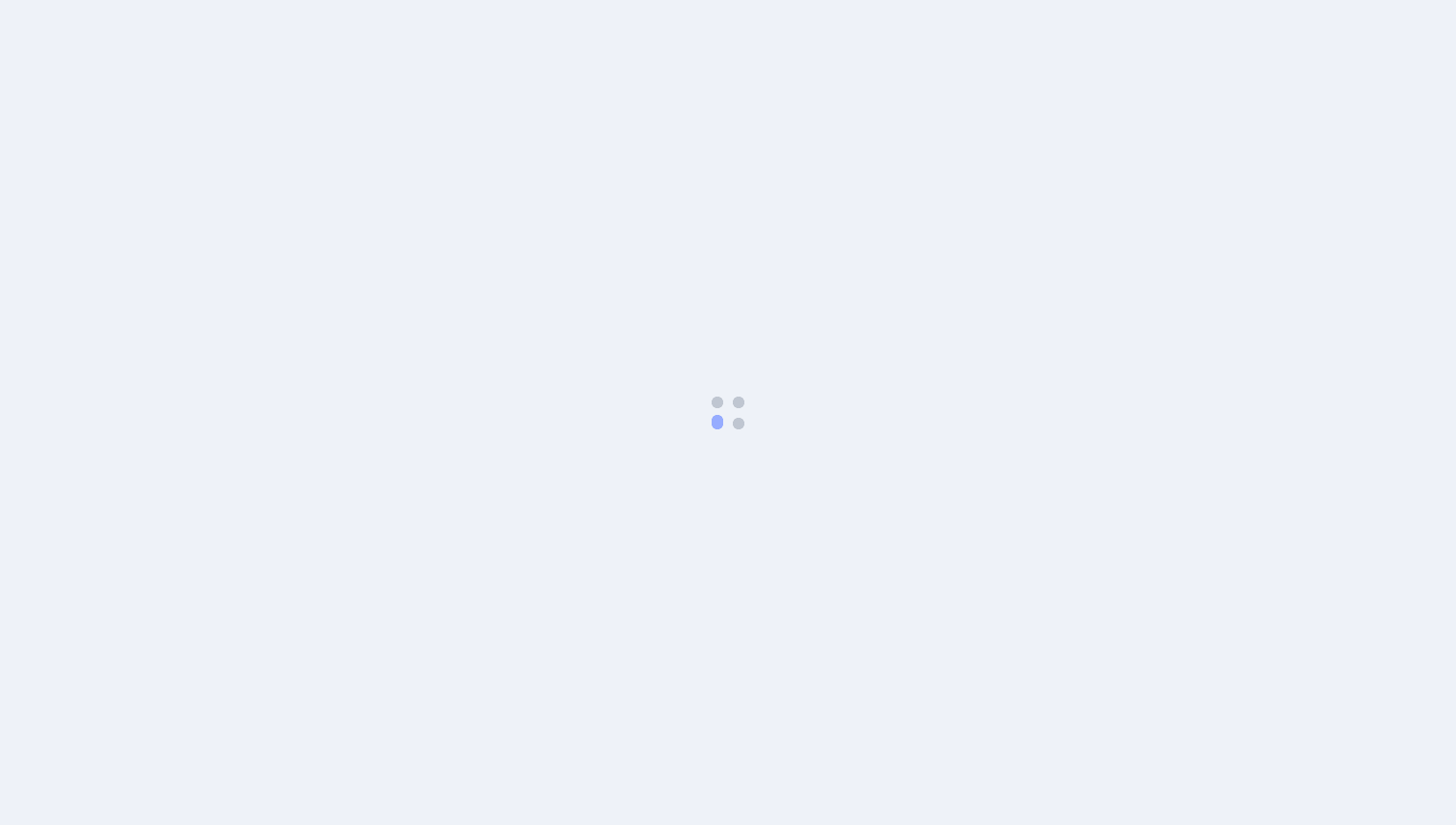 scroll, scrollTop: 0, scrollLeft: 0, axis: both 